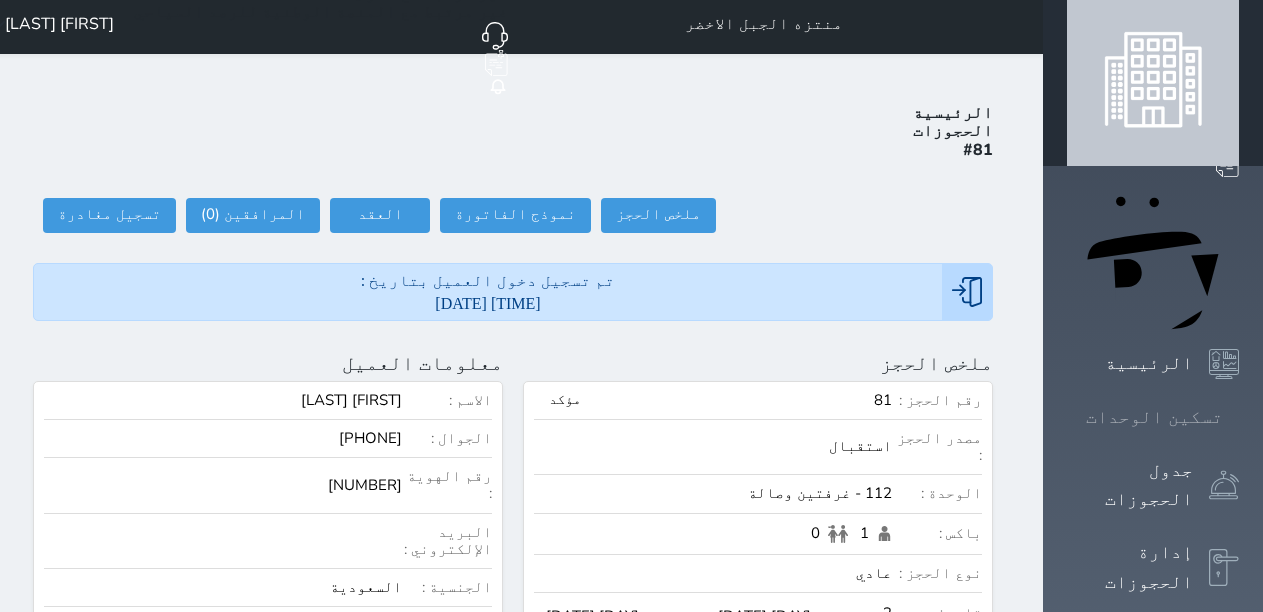 scroll, scrollTop: 0, scrollLeft: 0, axis: both 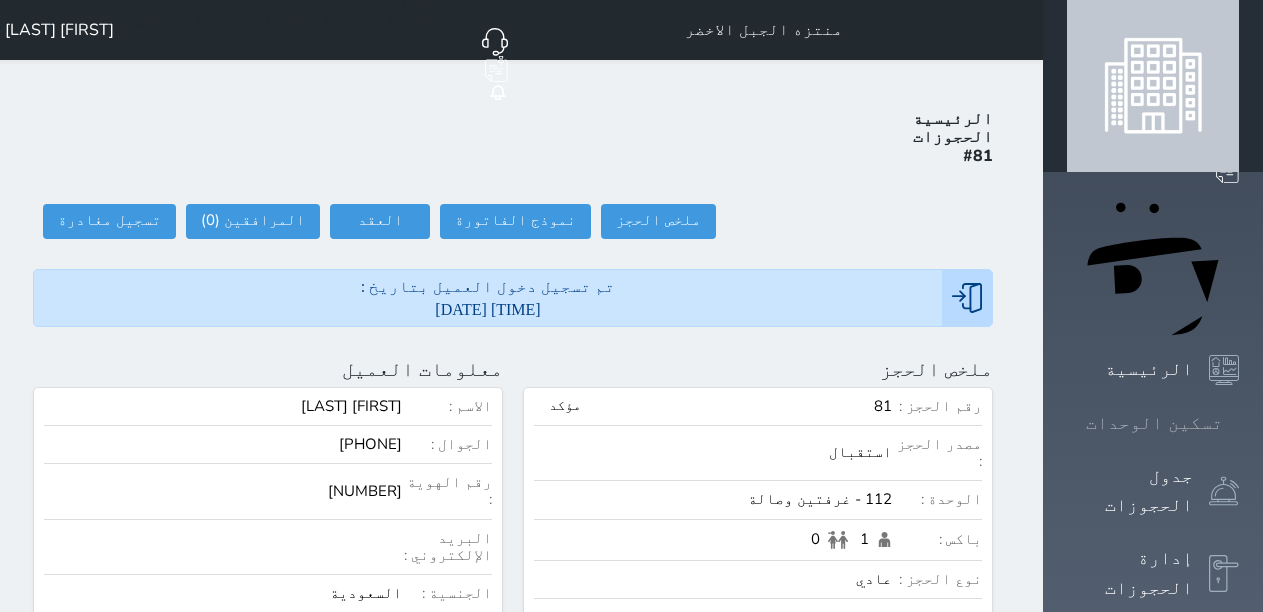 click at bounding box center [1239, 423] 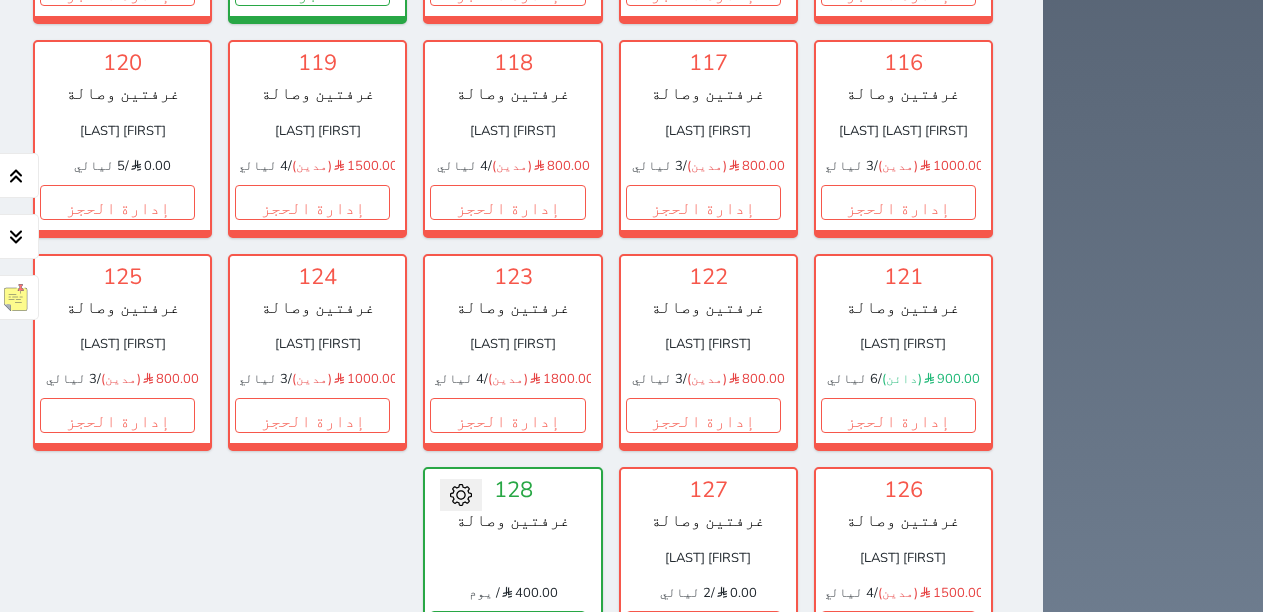 scroll, scrollTop: 878, scrollLeft: 0, axis: vertical 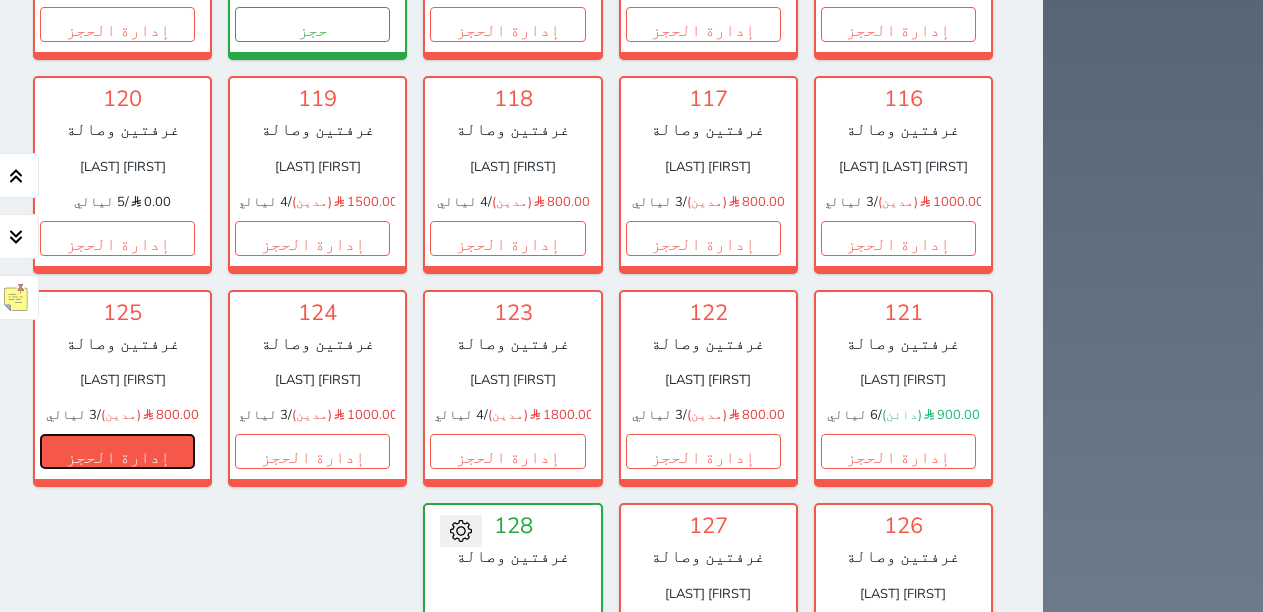 click on "إدارة الحجز" at bounding box center [117, 451] 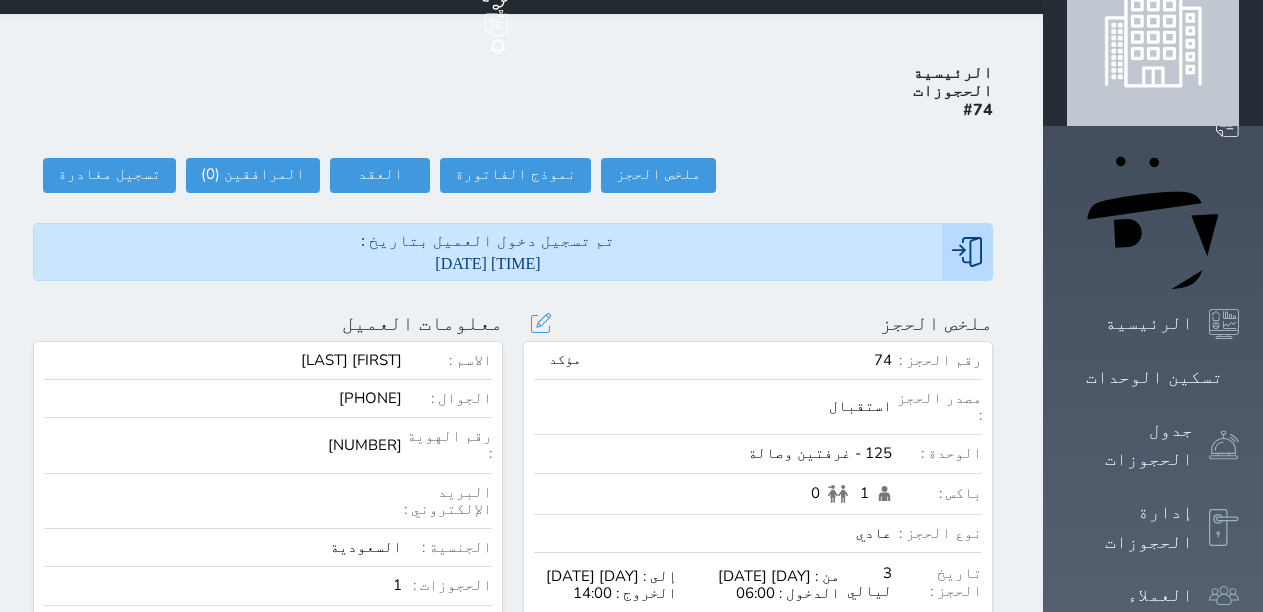 scroll, scrollTop: 0, scrollLeft: 0, axis: both 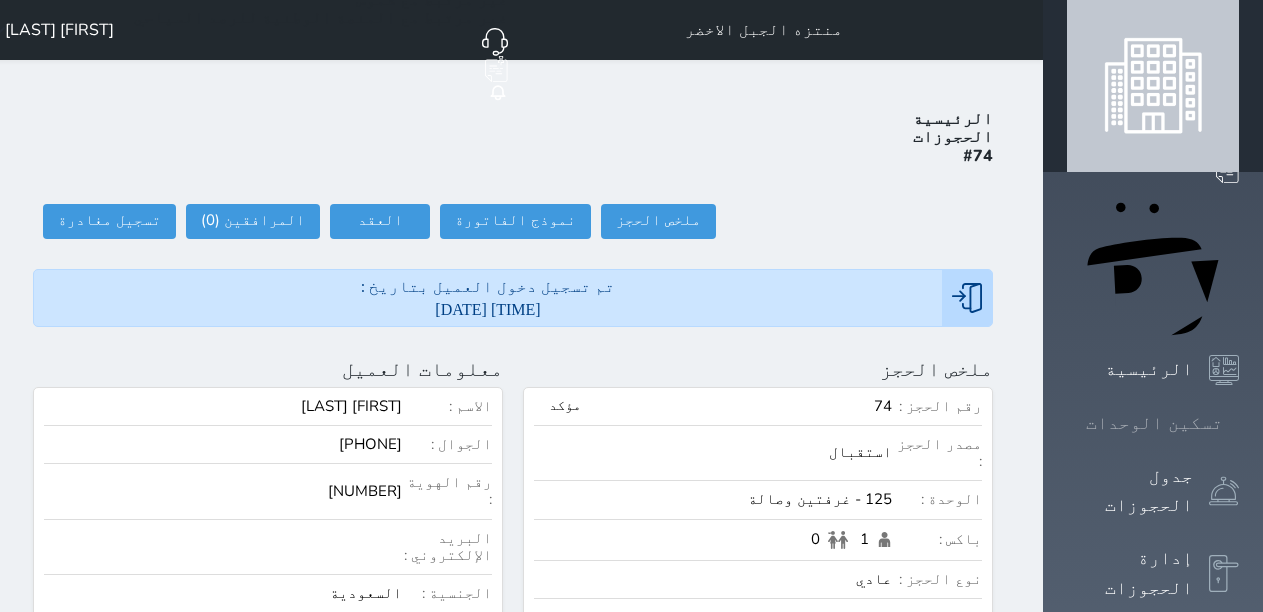 click at bounding box center [1239, 423] 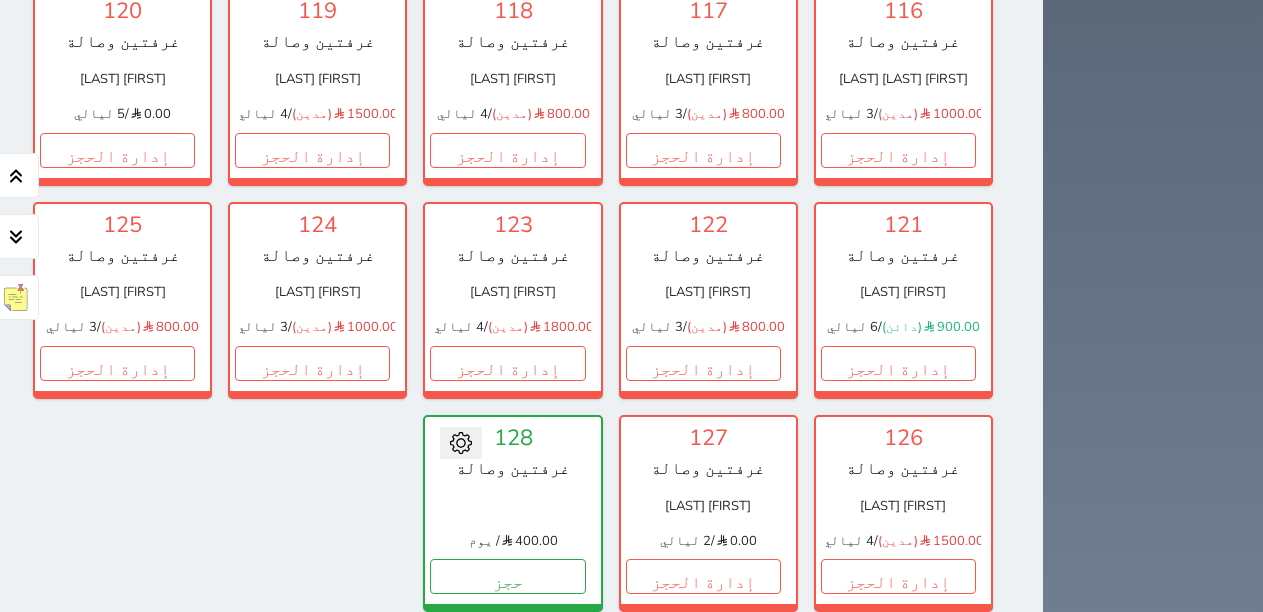 scroll, scrollTop: 978, scrollLeft: 0, axis: vertical 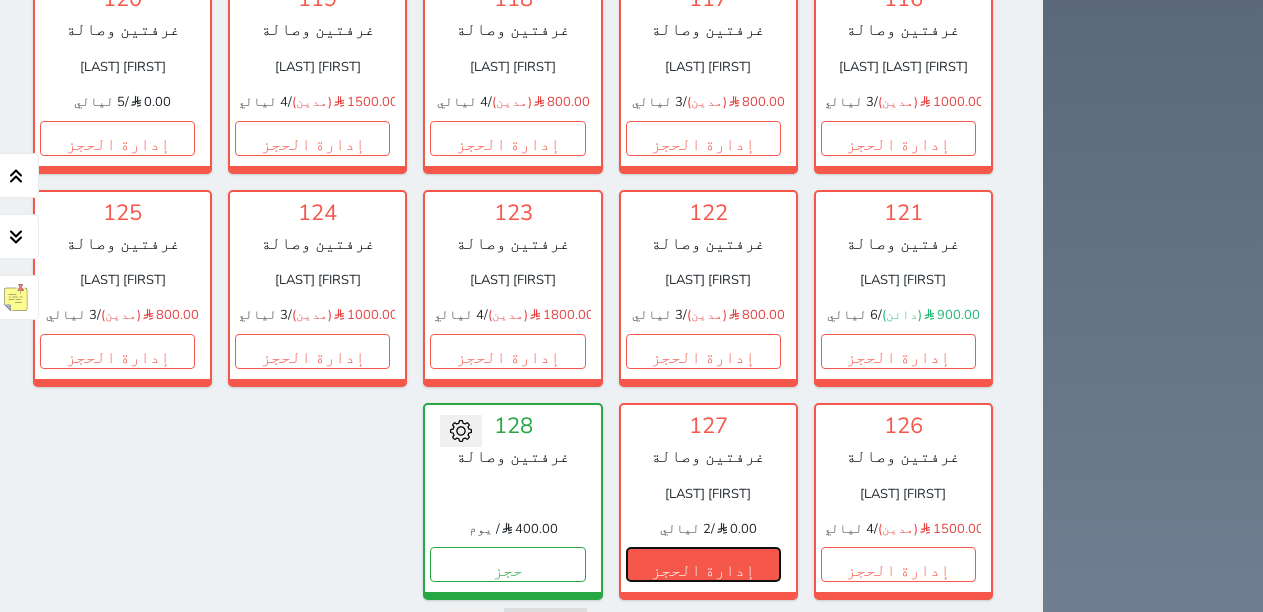 click on "إدارة الحجز" at bounding box center (703, 564) 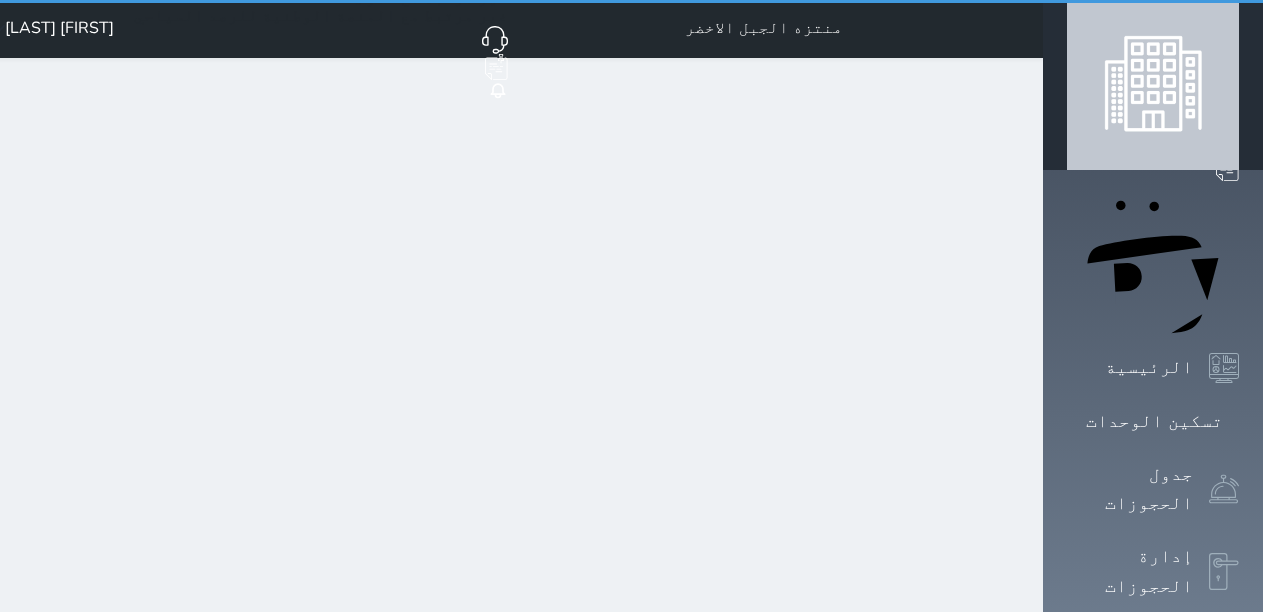 scroll, scrollTop: 0, scrollLeft: 0, axis: both 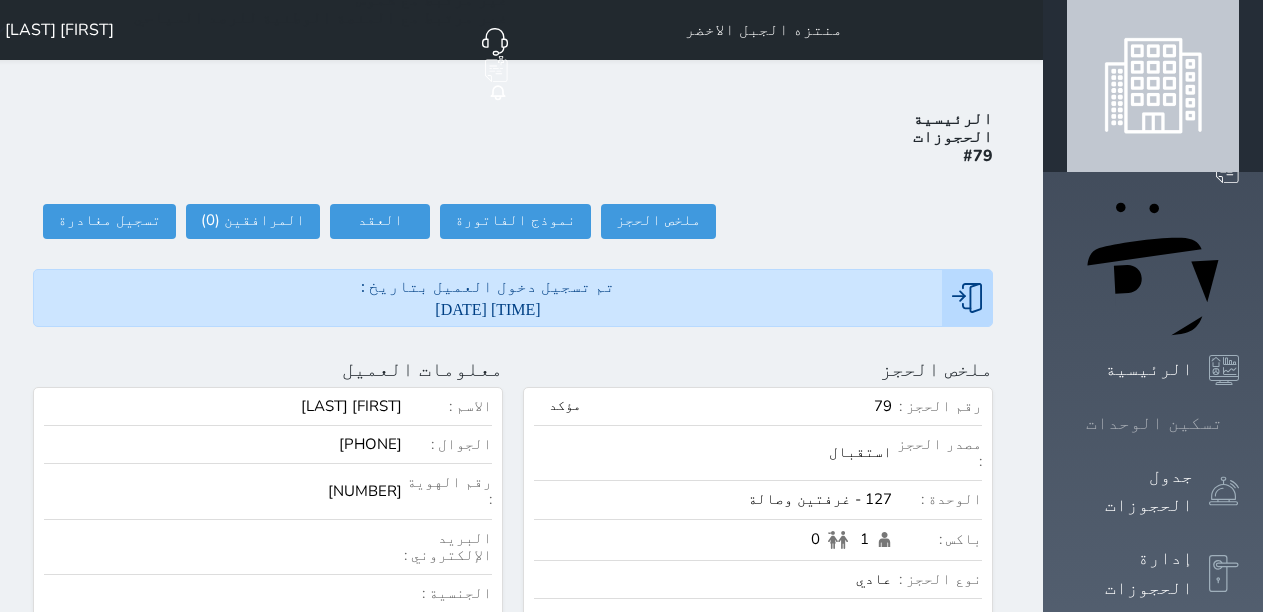 click on "تسكين الوحدات" at bounding box center [1153, 423] 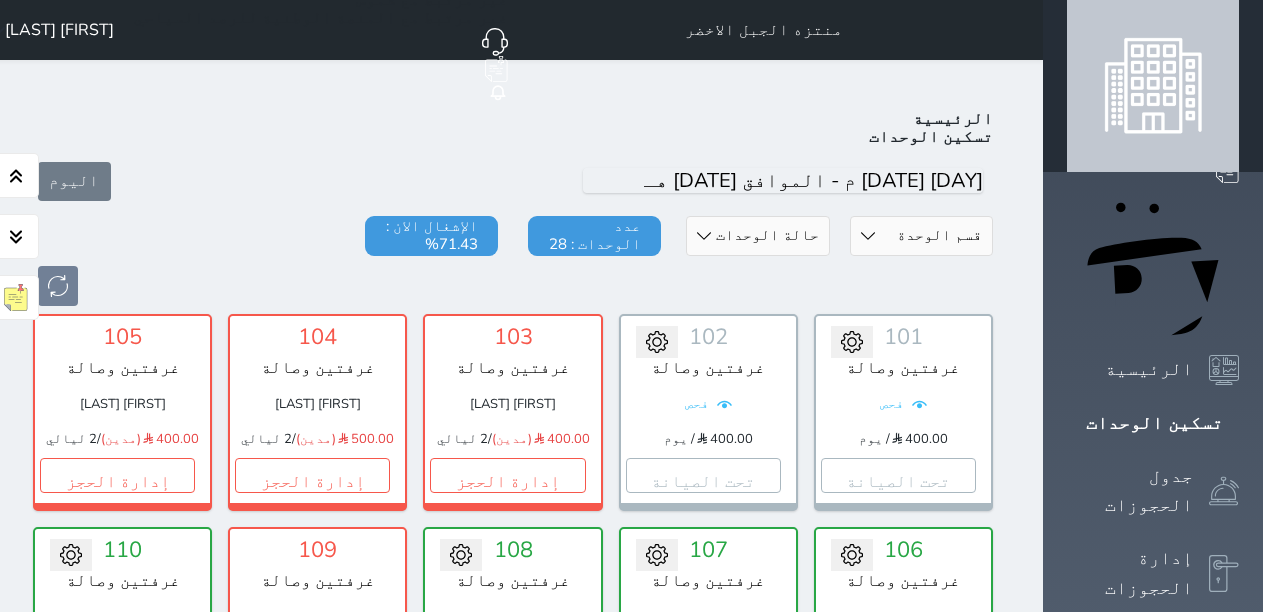click on "قسم الوحدة   غرفتين وصالة" at bounding box center (921, 236) 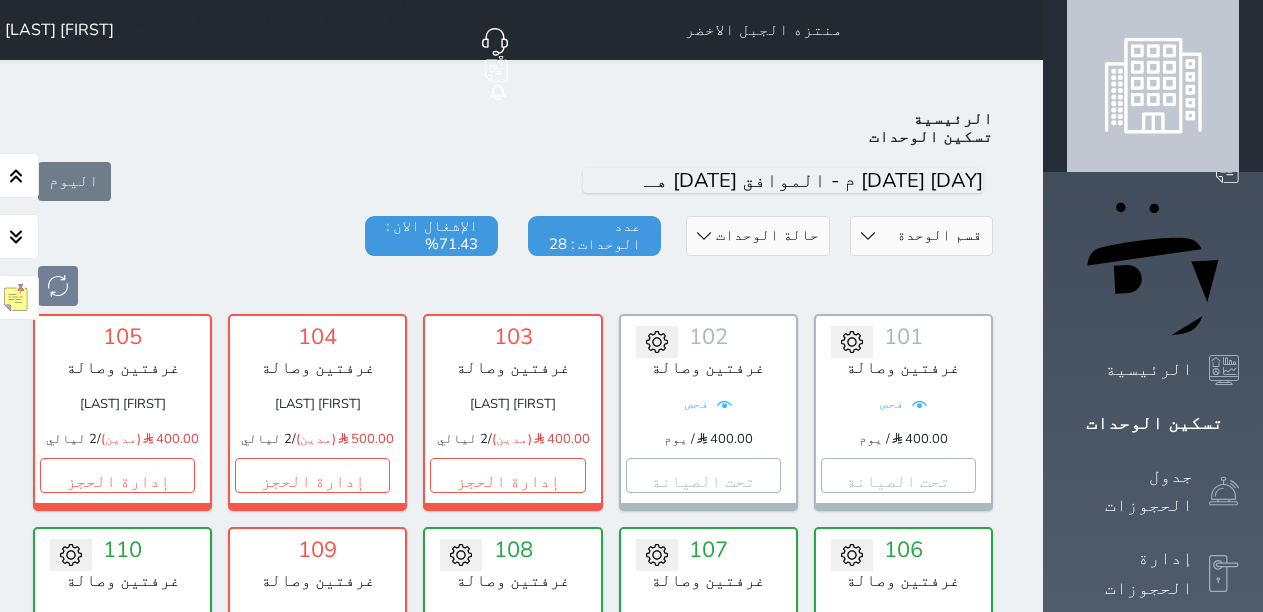 click on "حالة الوحدات متاح تحت التنظيف تحت الصيانة سجل دخول  لم يتم تسجيل الدخول" at bounding box center (757, 236) 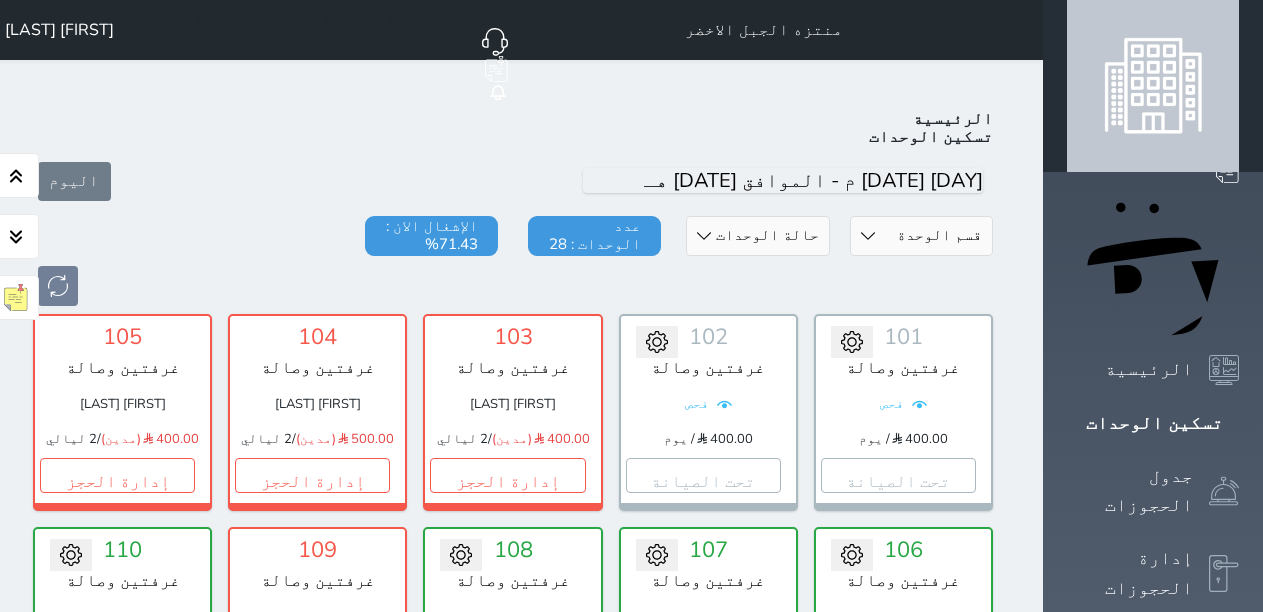 click on "حالة الوحدات متاح تحت التنظيف تحت الصيانة سجل دخول  لم يتم تسجيل الدخول" at bounding box center [757, 236] 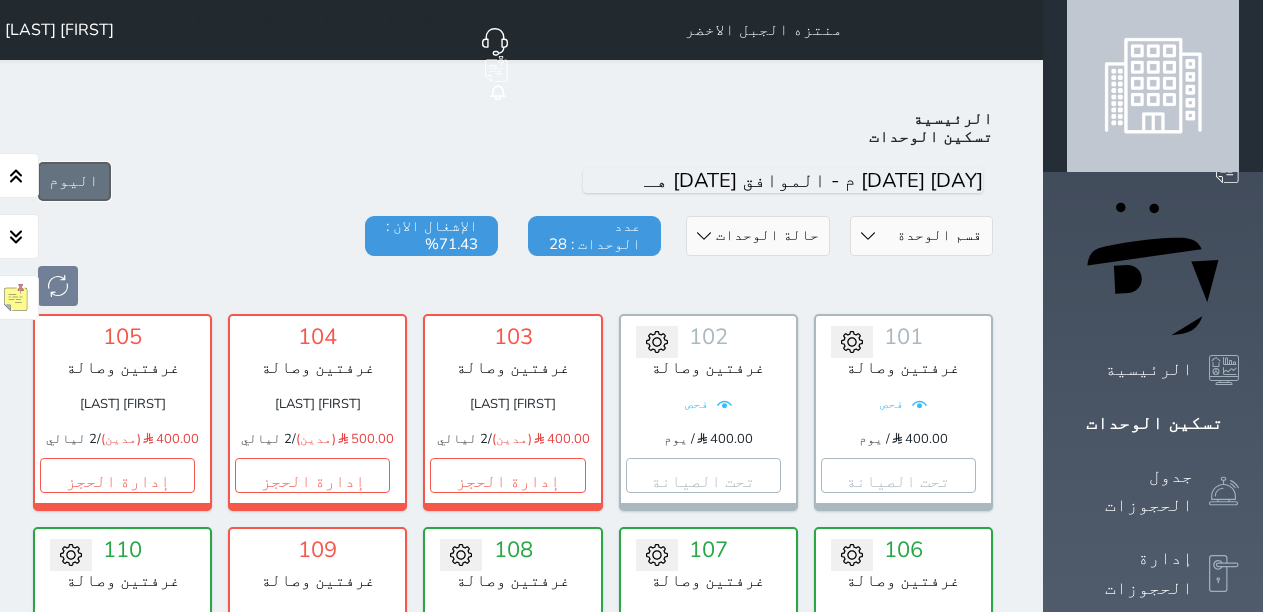 click on "اليوم" at bounding box center [74, 181] 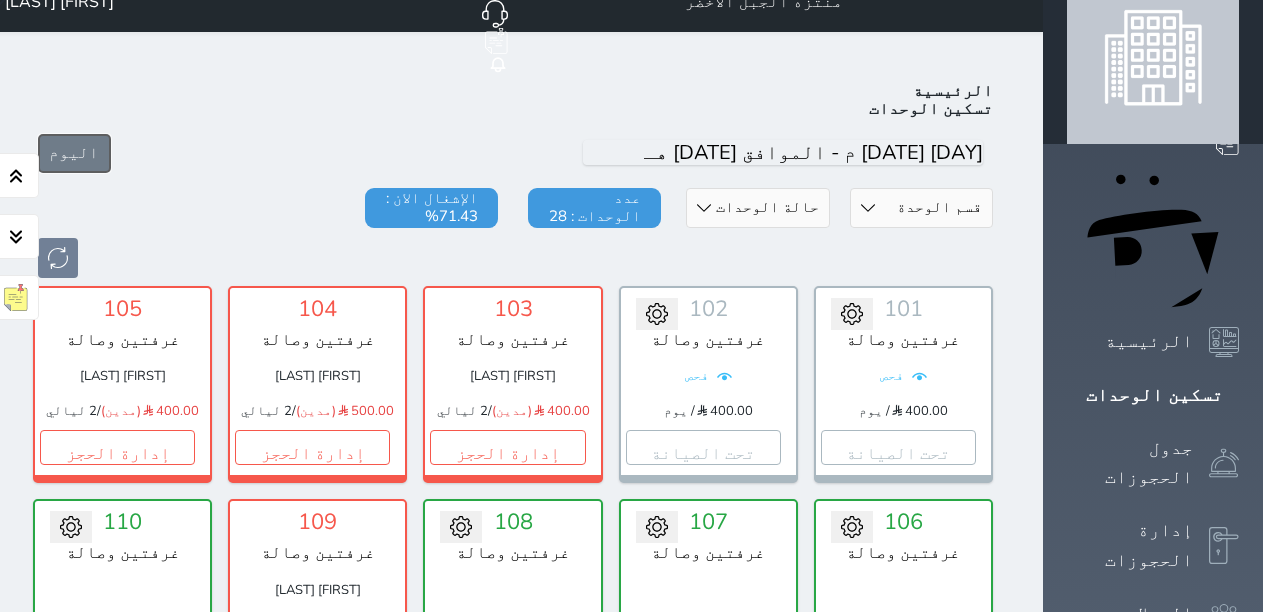 scroll, scrollTop: 0, scrollLeft: 0, axis: both 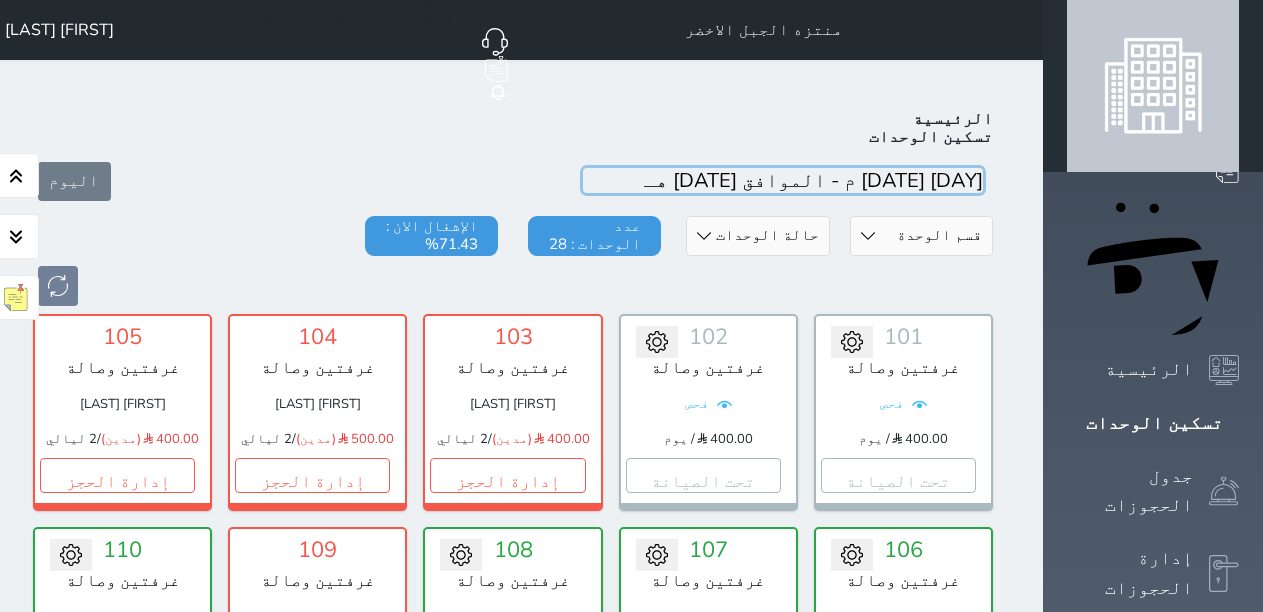 click at bounding box center (783, 180) 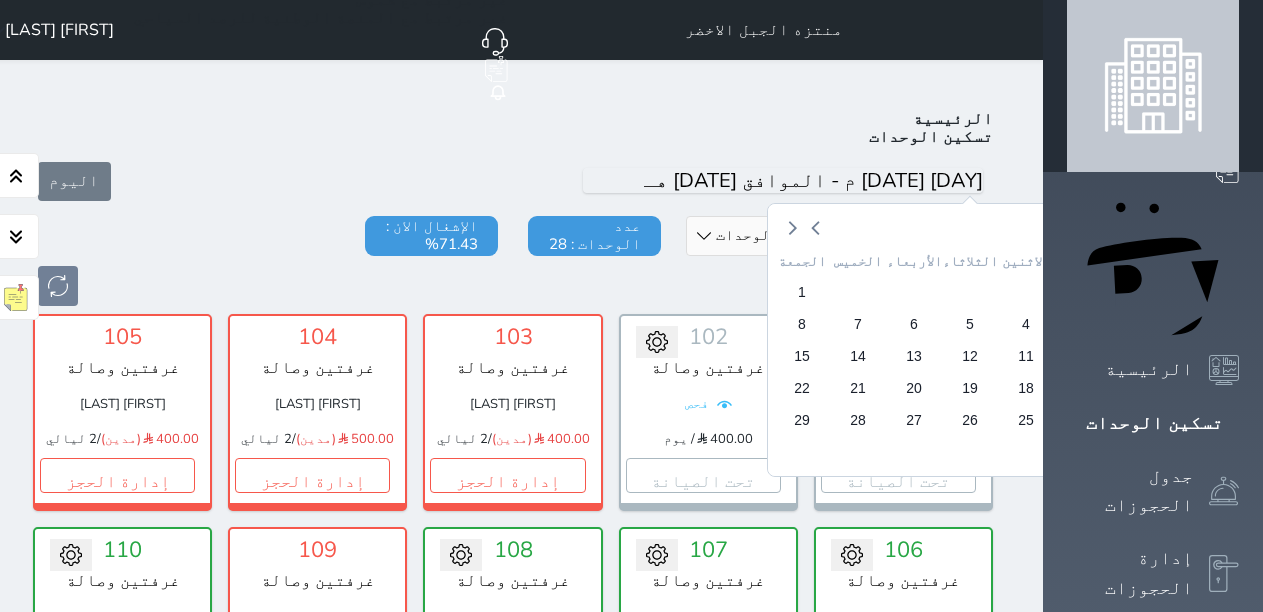 click on "الخميس" at bounding box center (858, 261) 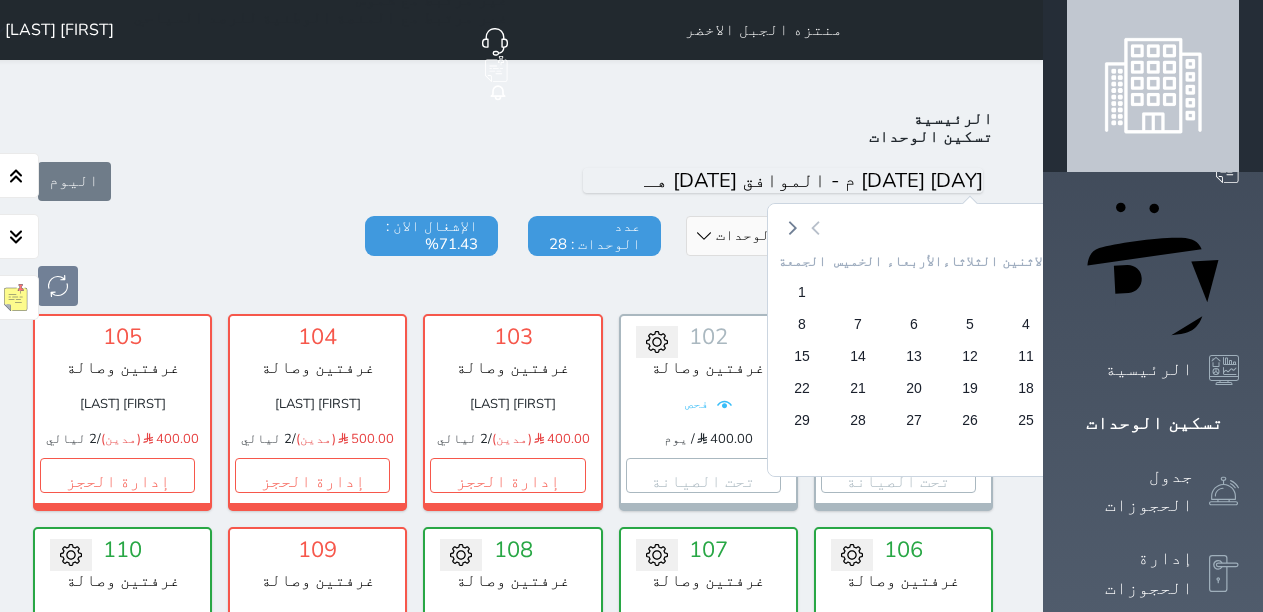 click 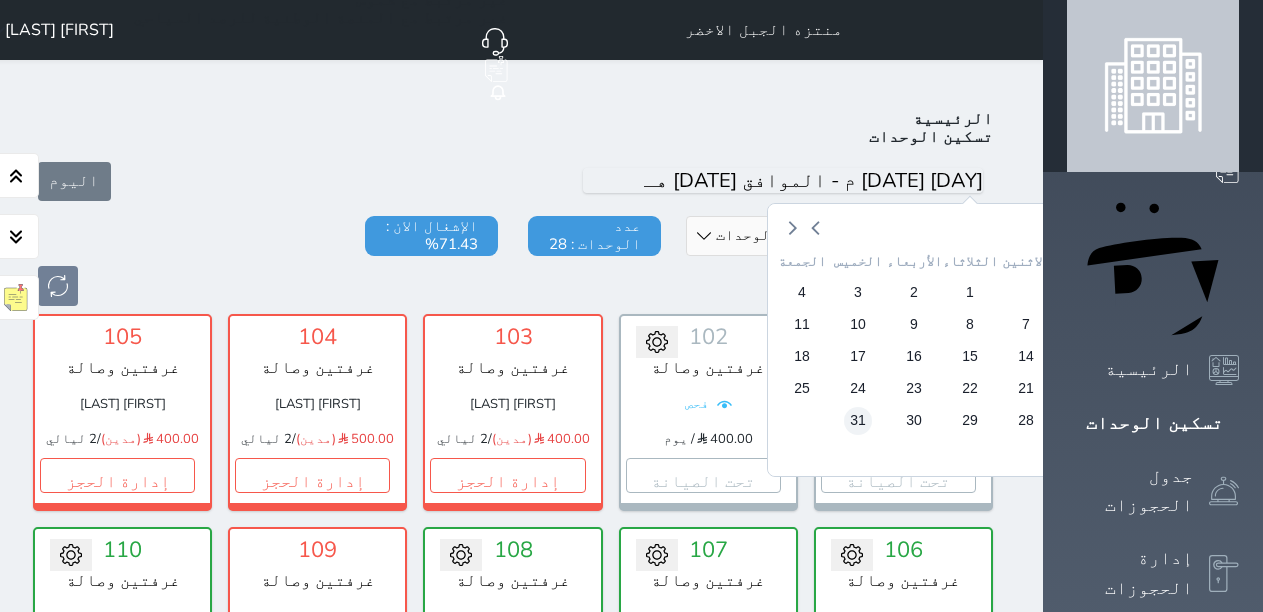 click on "31" at bounding box center [858, 420] 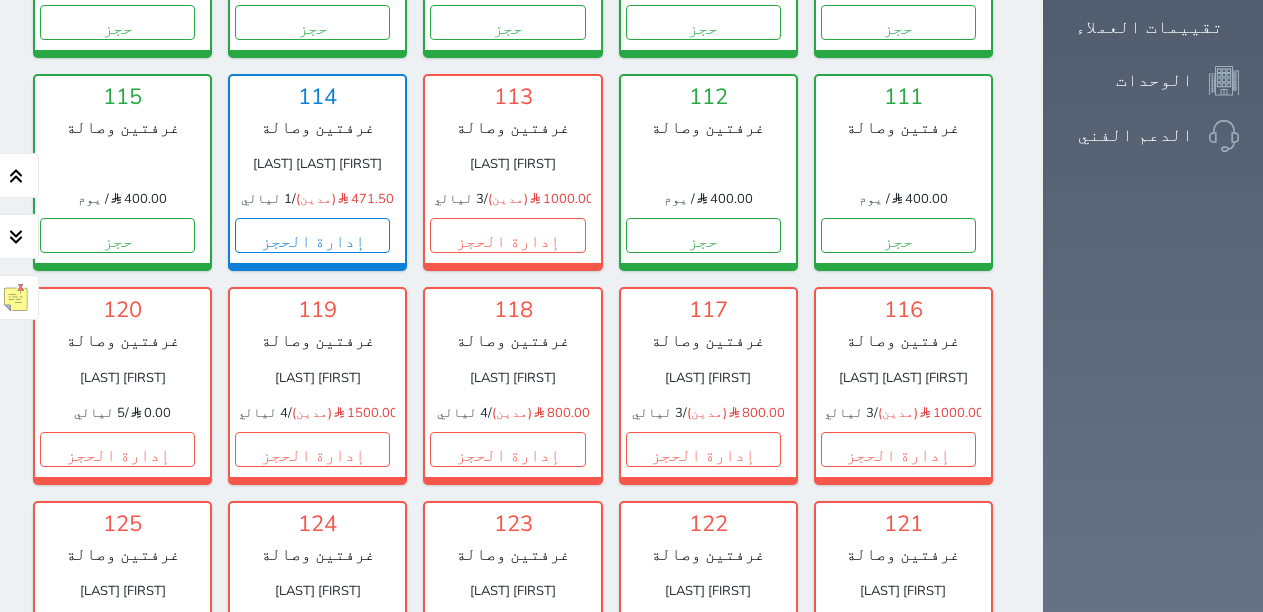 scroll, scrollTop: 678, scrollLeft: 0, axis: vertical 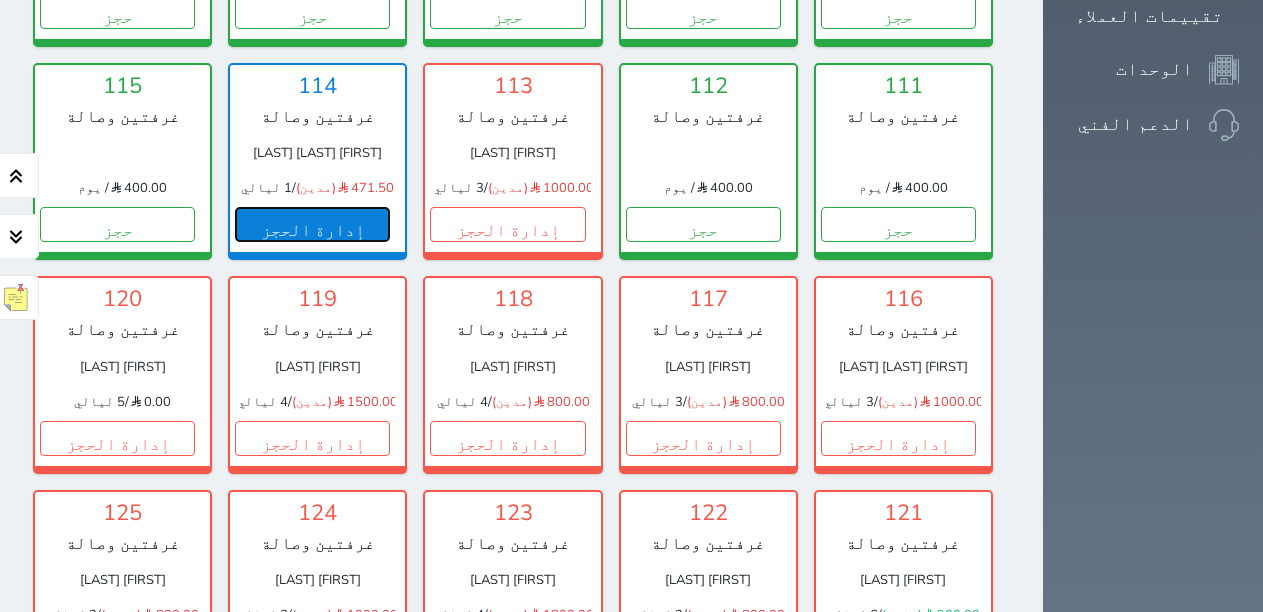 click on "إدارة الحجز" at bounding box center (312, 224) 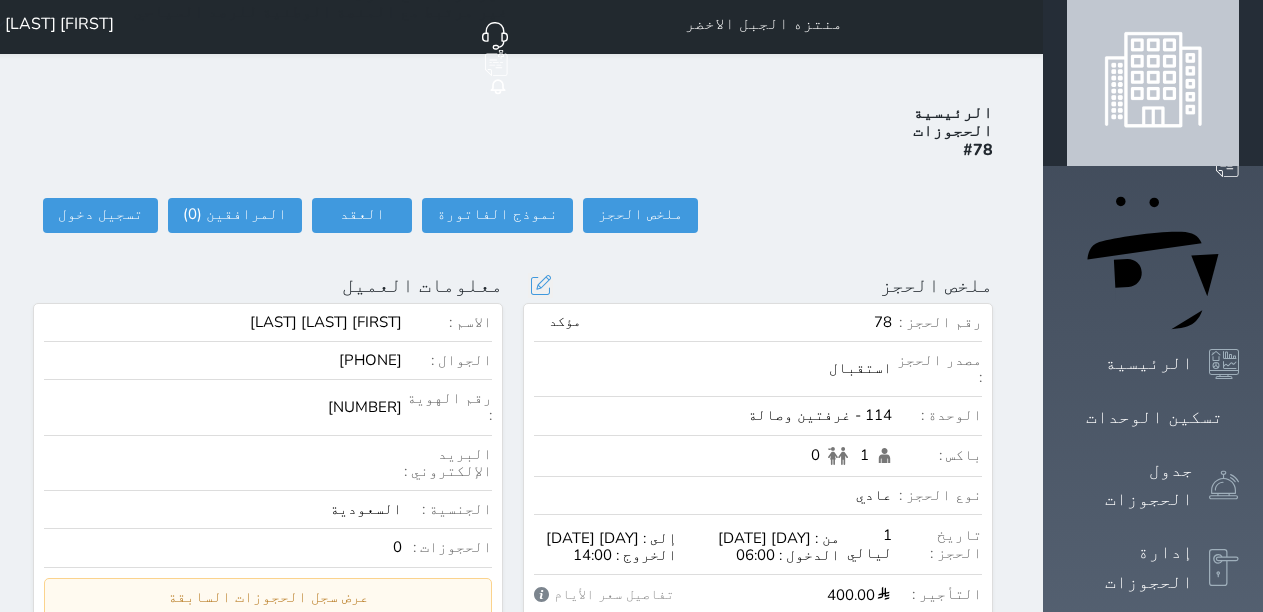 scroll, scrollTop: 0, scrollLeft: 0, axis: both 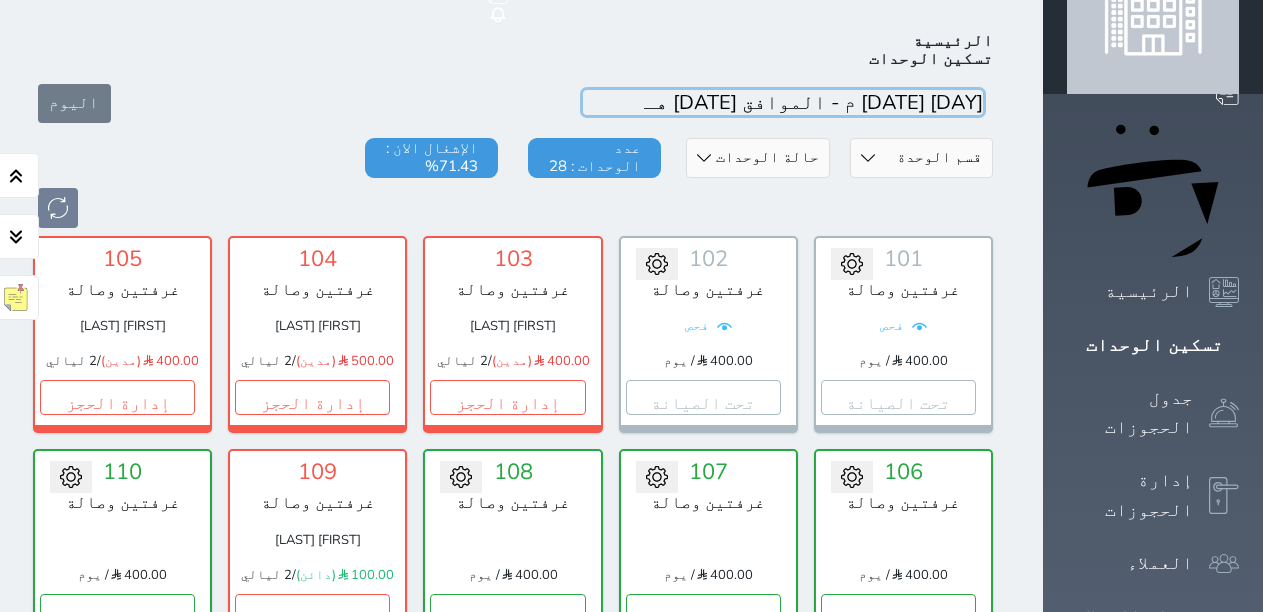 click at bounding box center (783, 102) 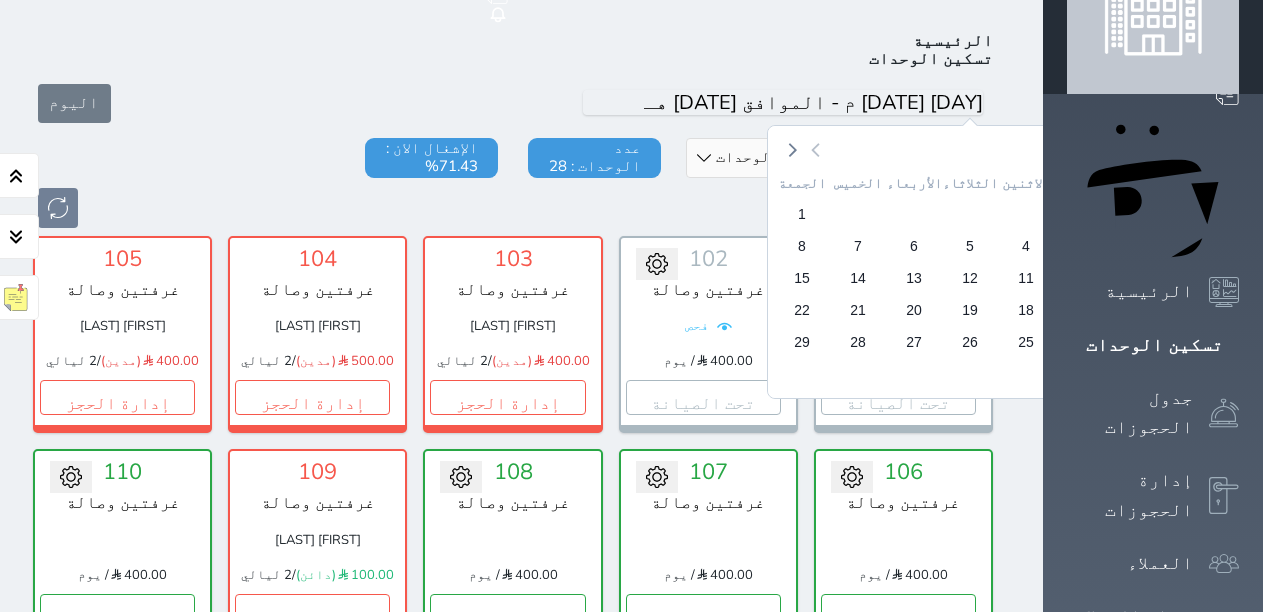 click 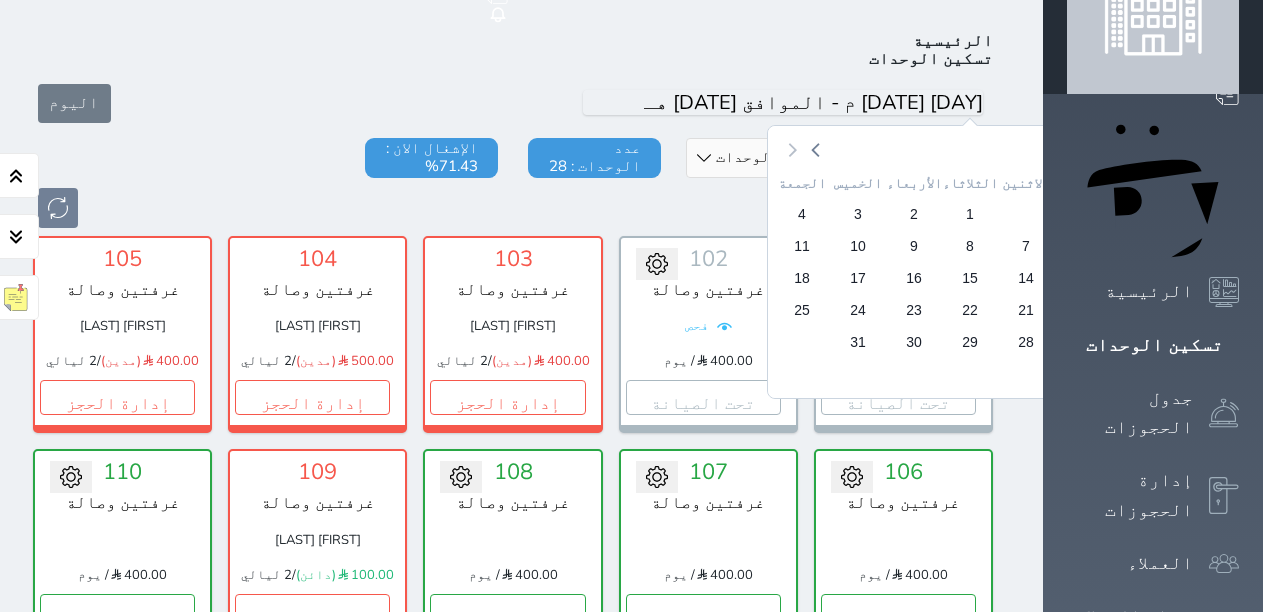 click 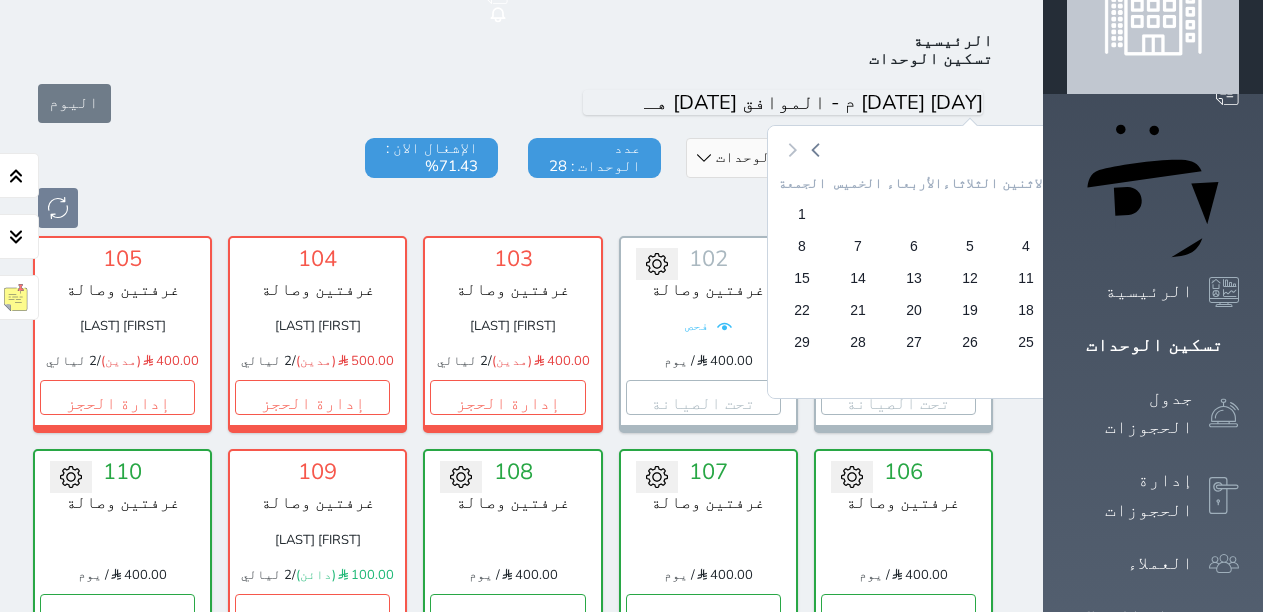 click 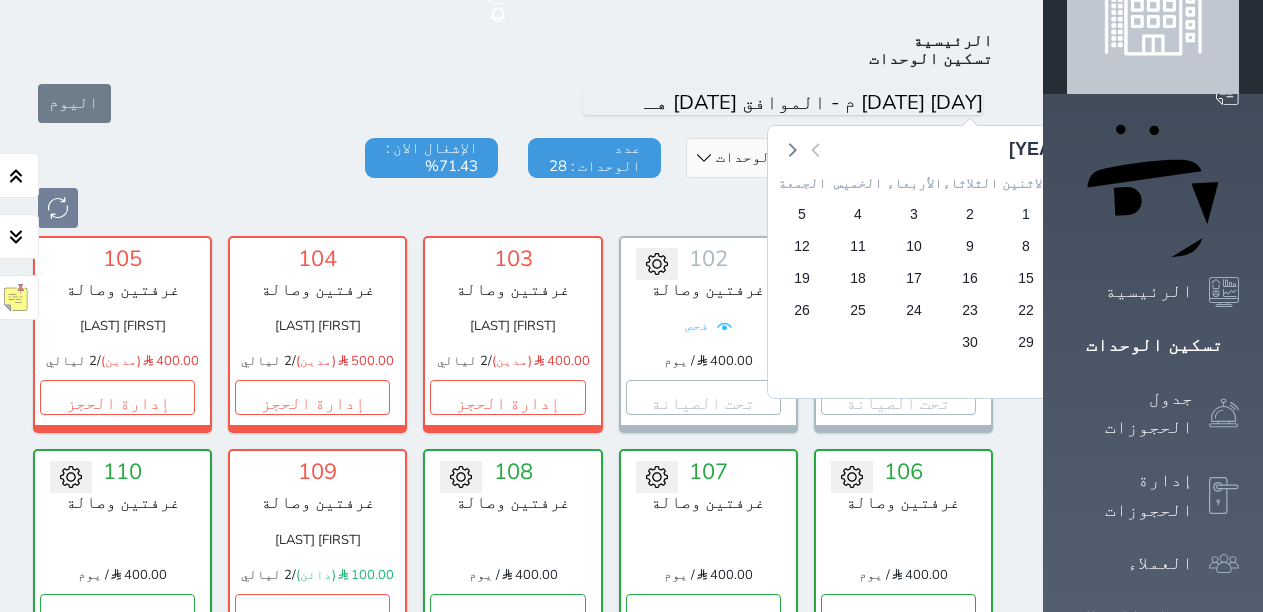 click 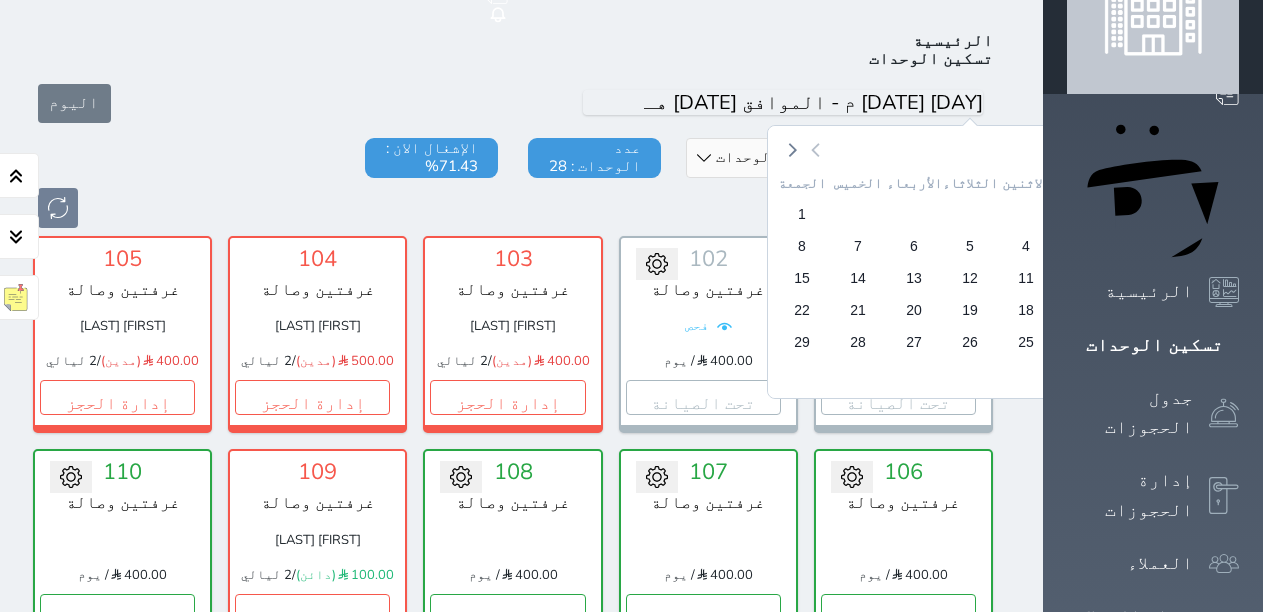 click 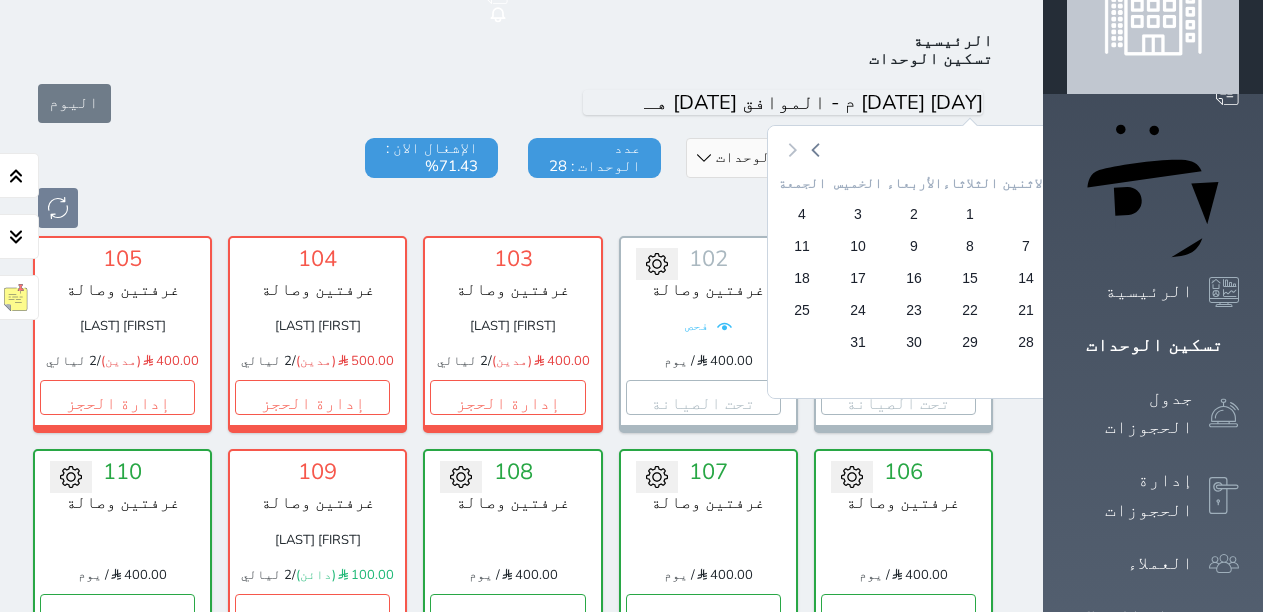 click 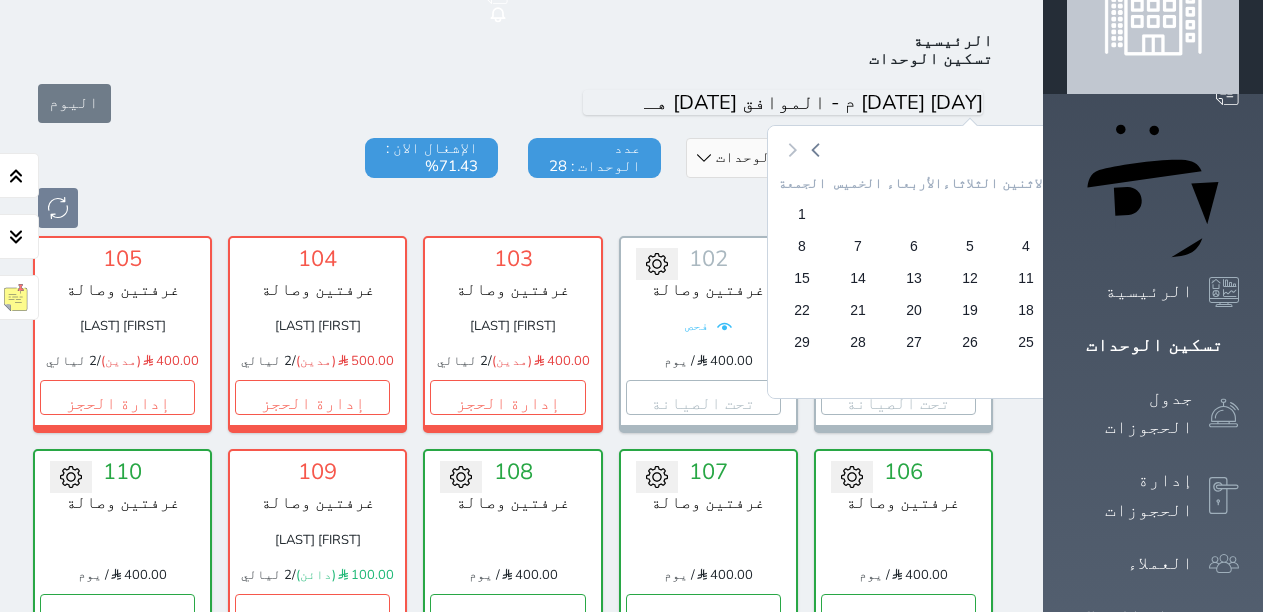 click 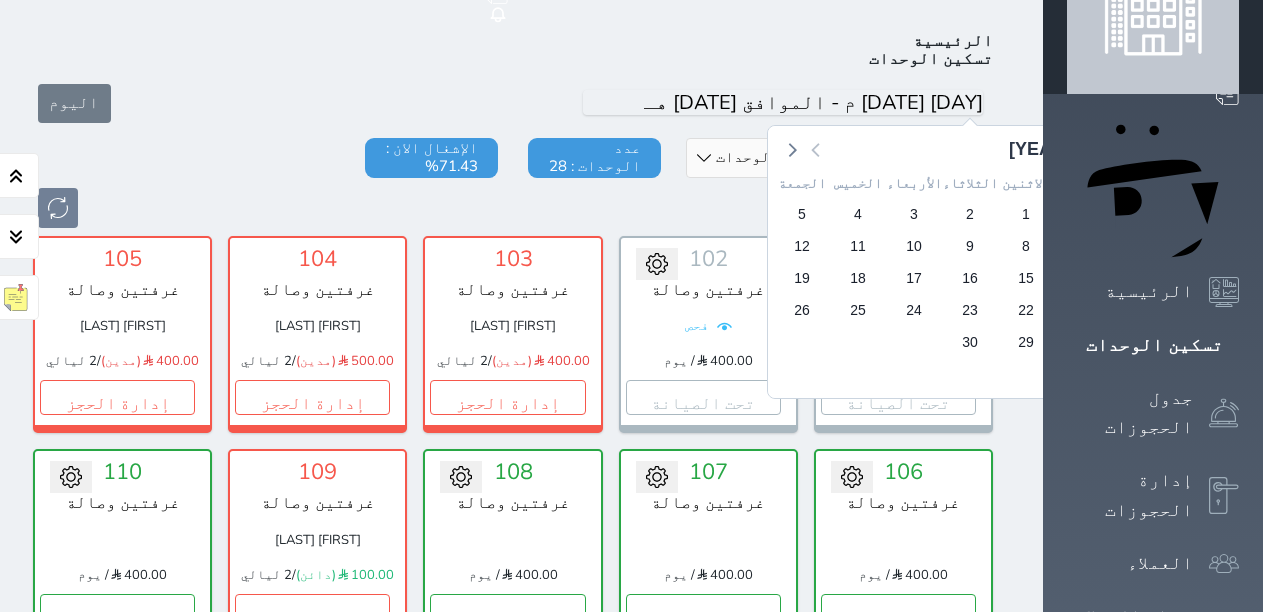 click 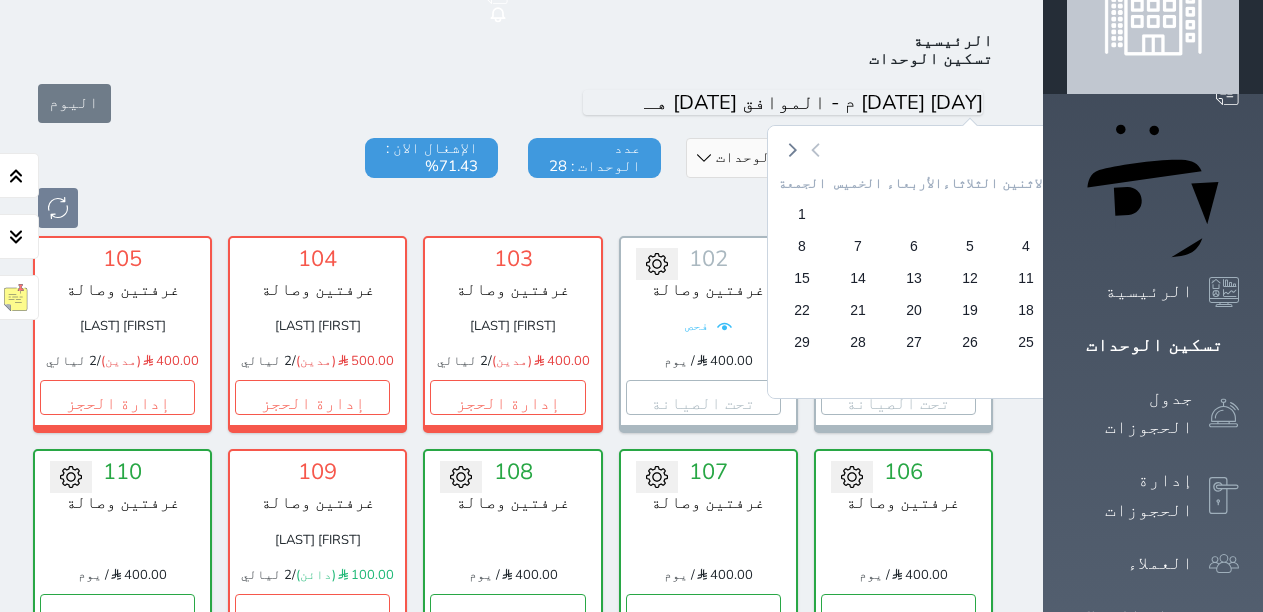 click 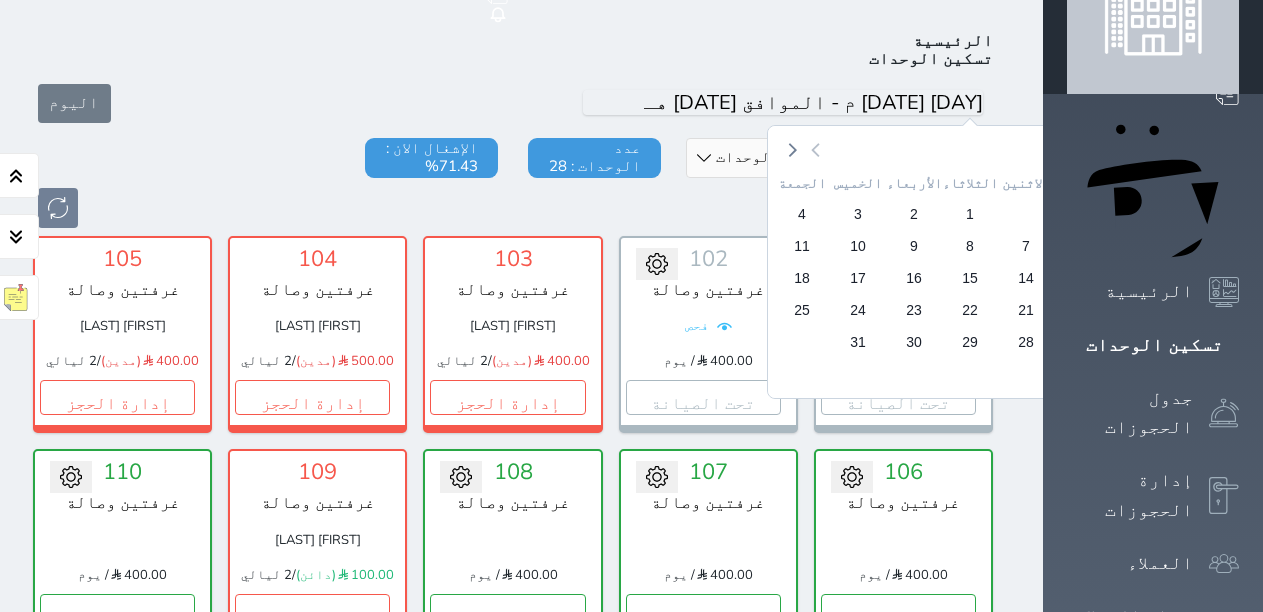 click 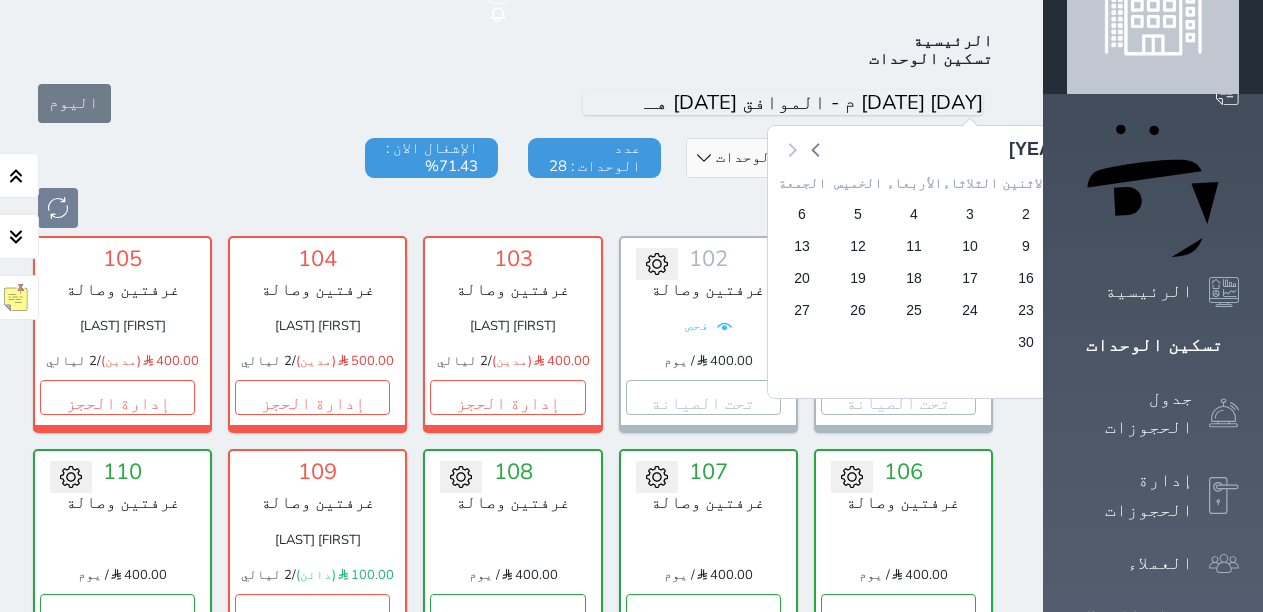 click 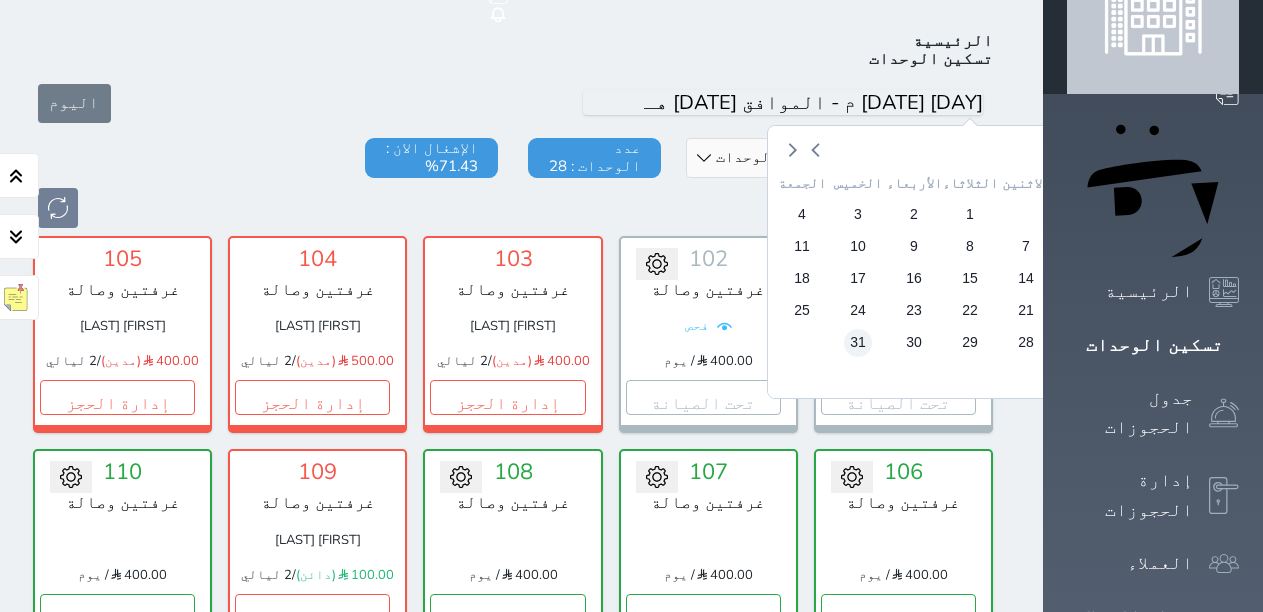 click on "31" at bounding box center (858, 342) 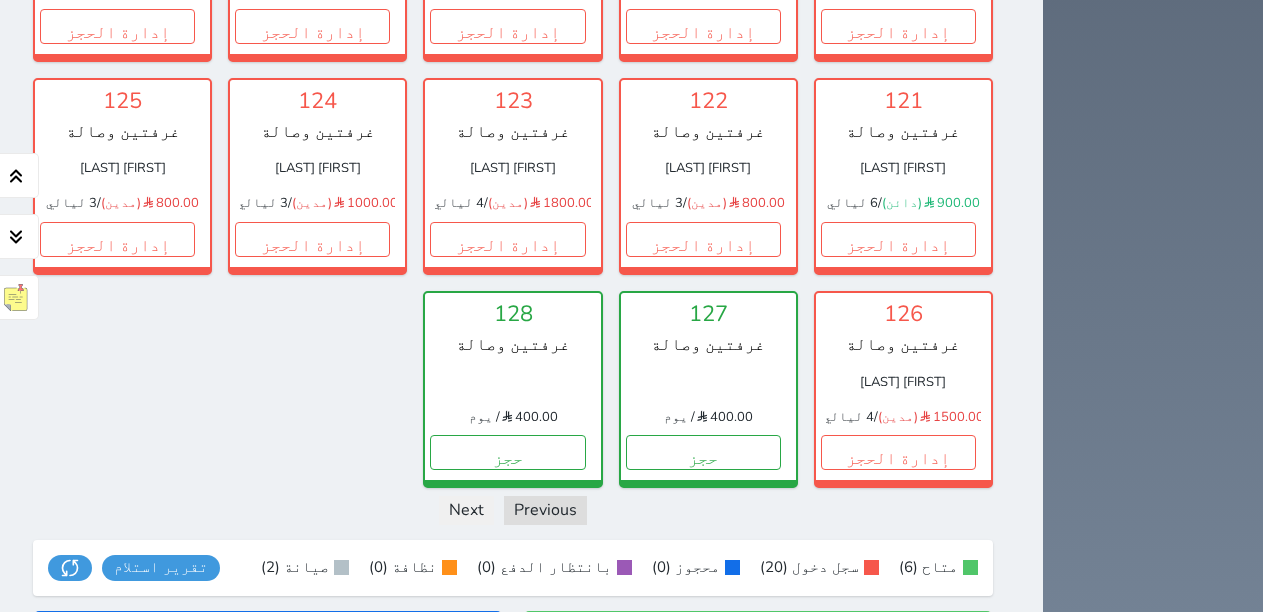 scroll, scrollTop: 1100, scrollLeft: 0, axis: vertical 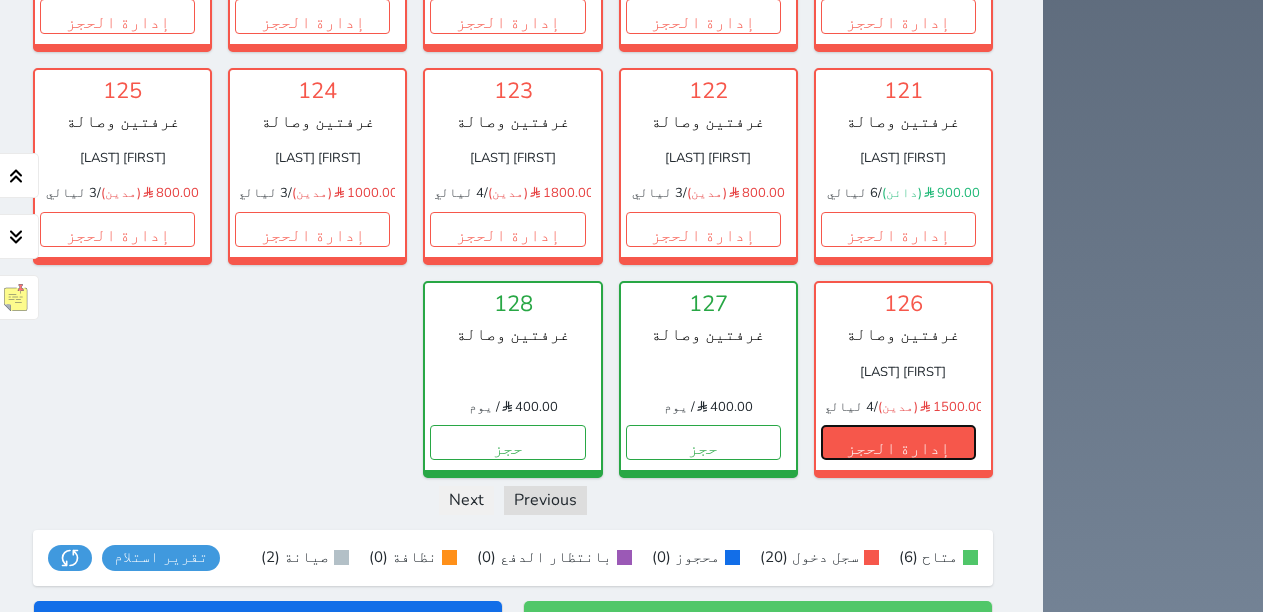 click on "إدارة الحجز" at bounding box center (898, 442) 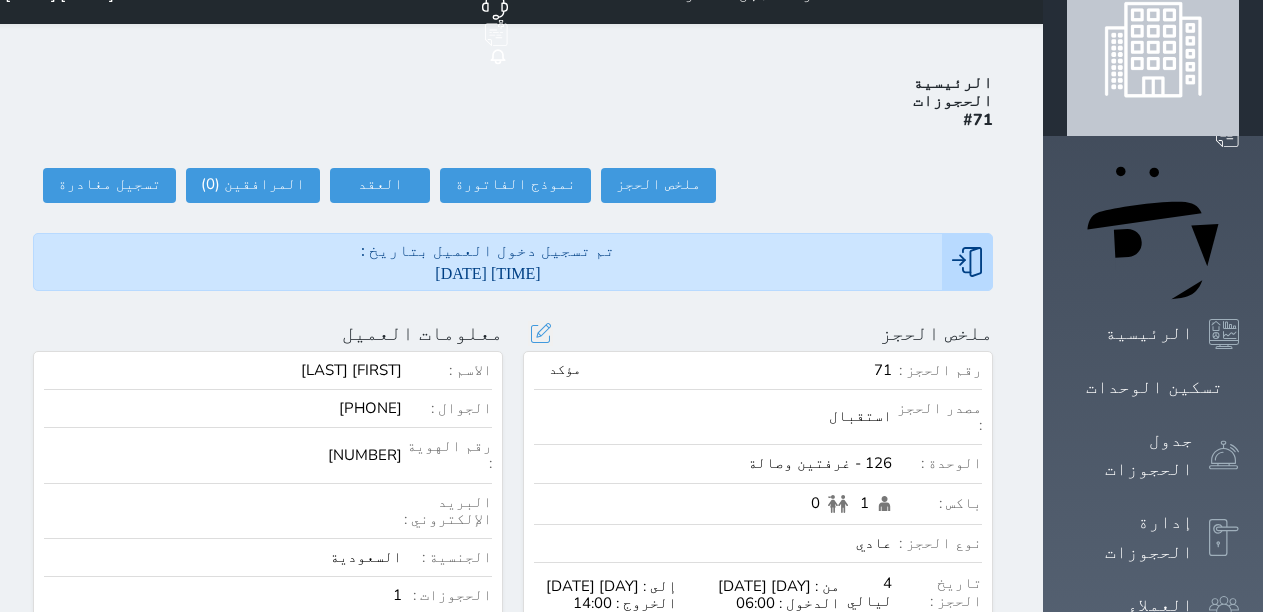 scroll, scrollTop: 0, scrollLeft: 0, axis: both 